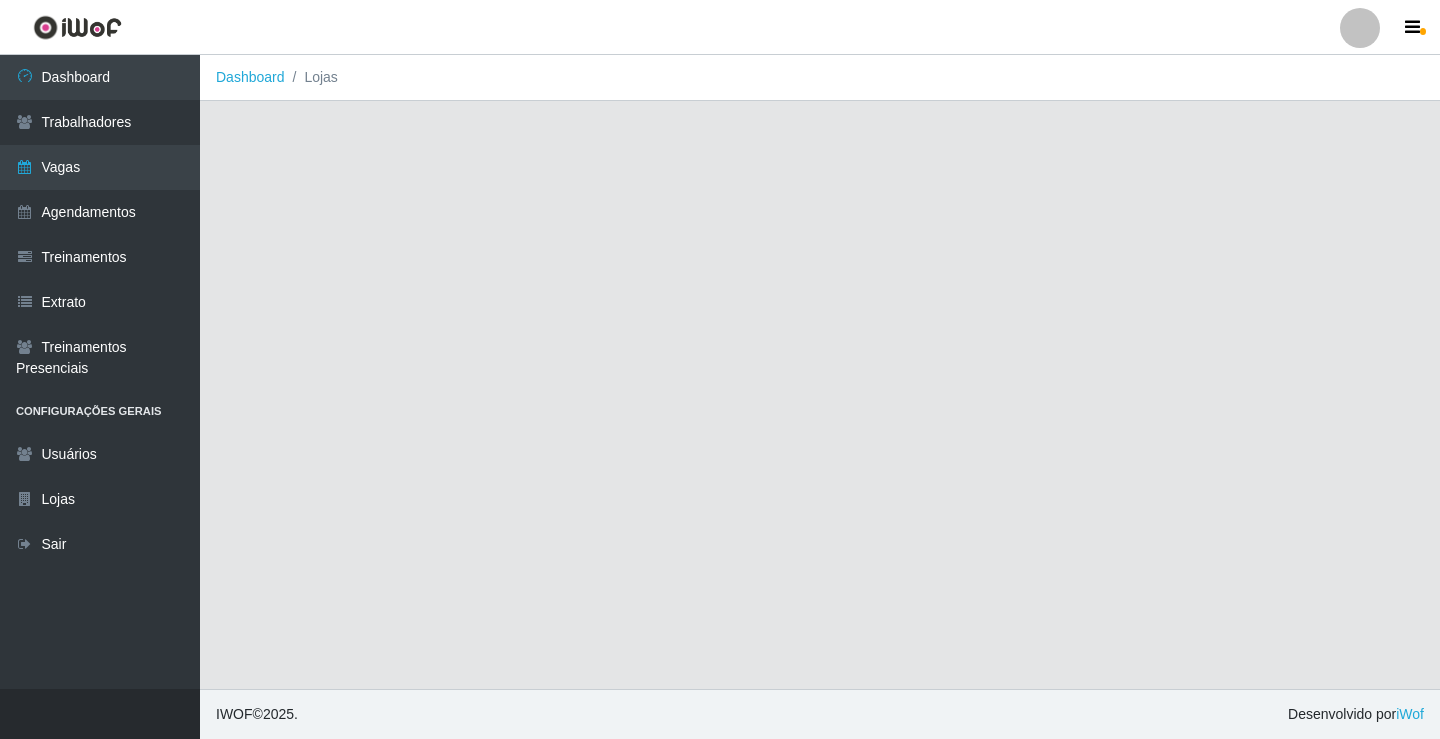 scroll, scrollTop: 0, scrollLeft: 0, axis: both 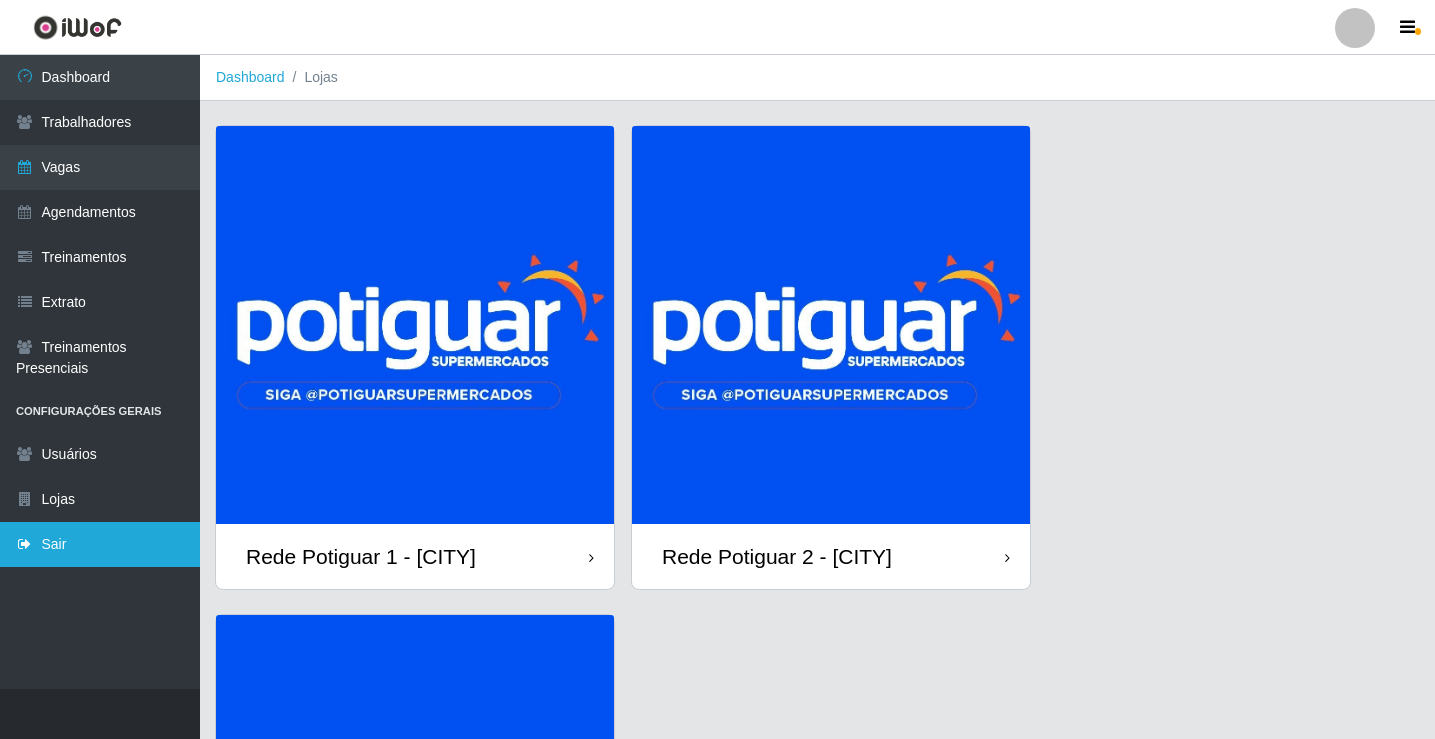 click on "Sair" at bounding box center [100, 544] 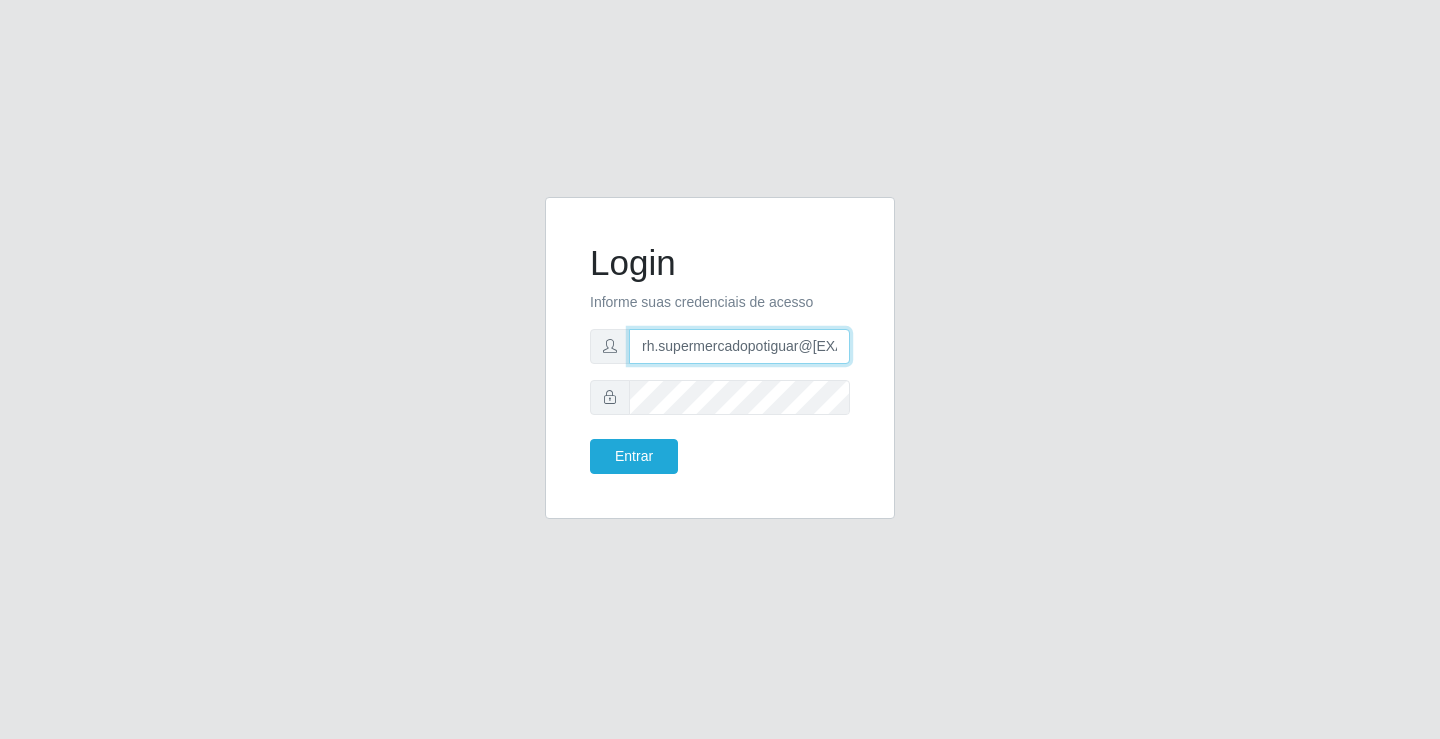 click on "rh.supermercadopotiguar@[EXAMPLE.COM]" at bounding box center [739, 346] 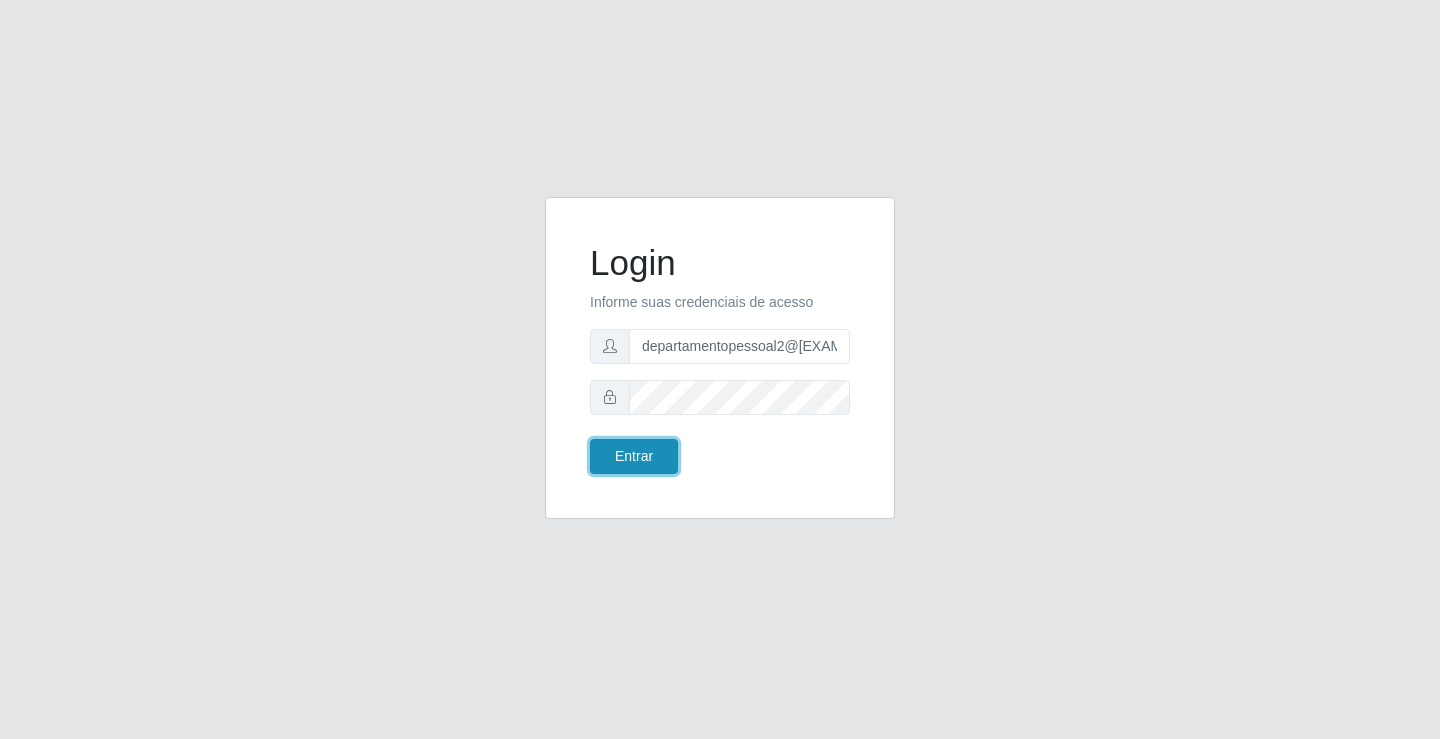 click on "Entrar" at bounding box center (634, 456) 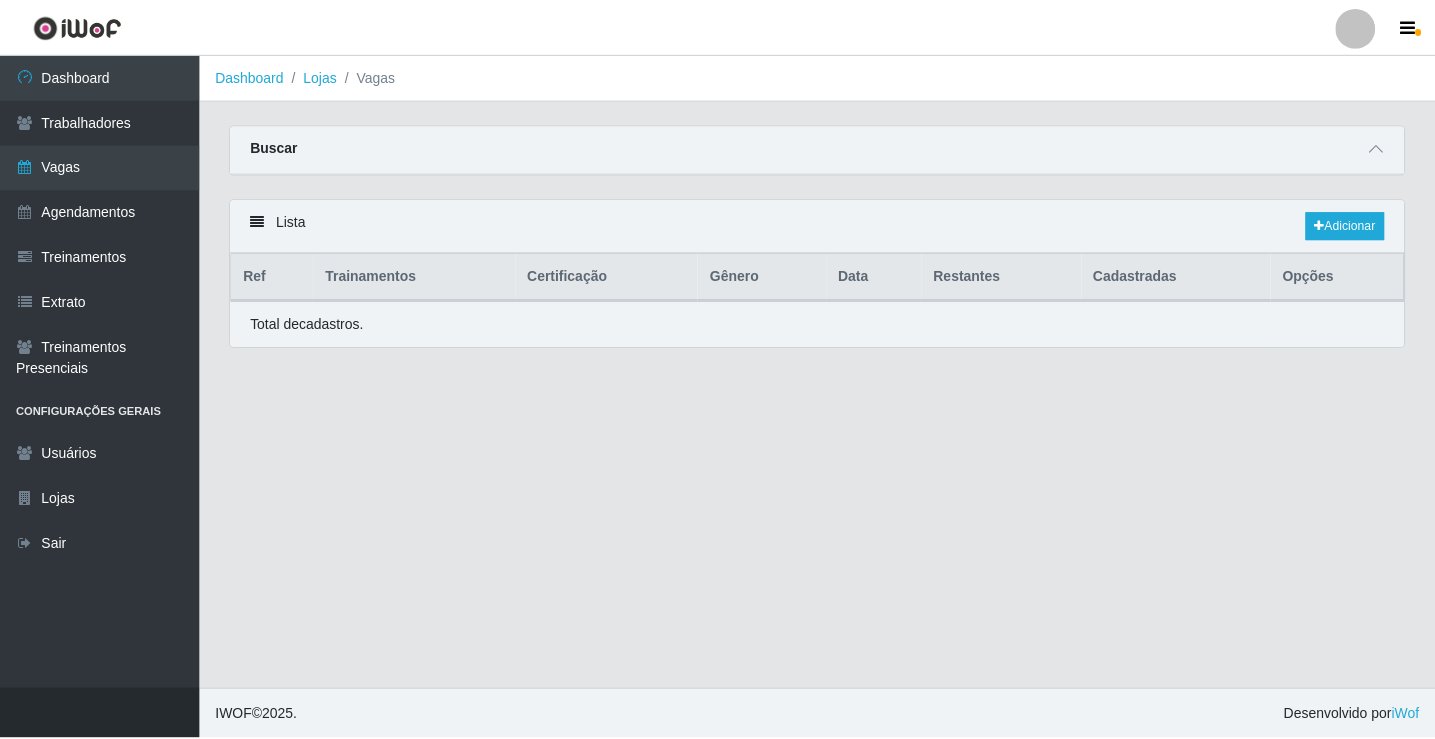 scroll, scrollTop: 0, scrollLeft: 0, axis: both 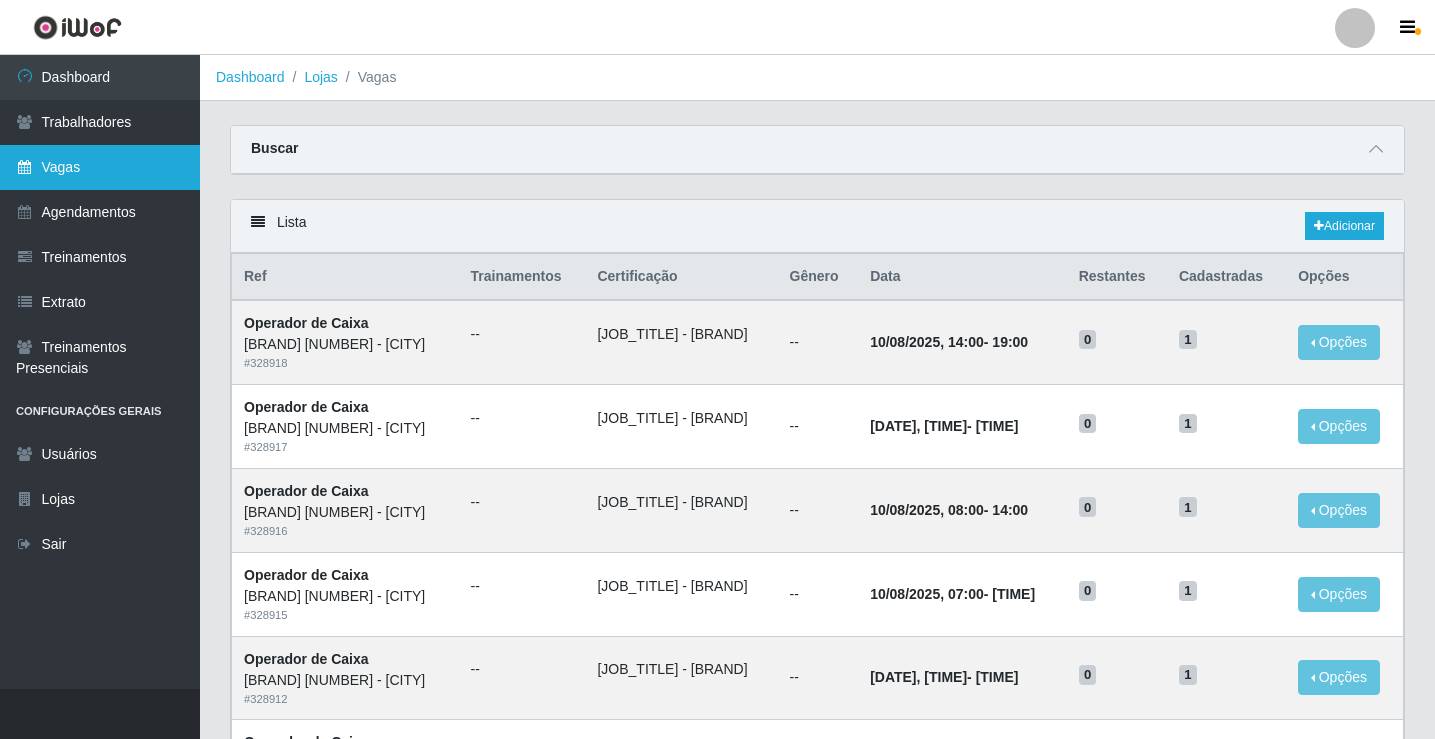 click on "Vagas" at bounding box center [100, 167] 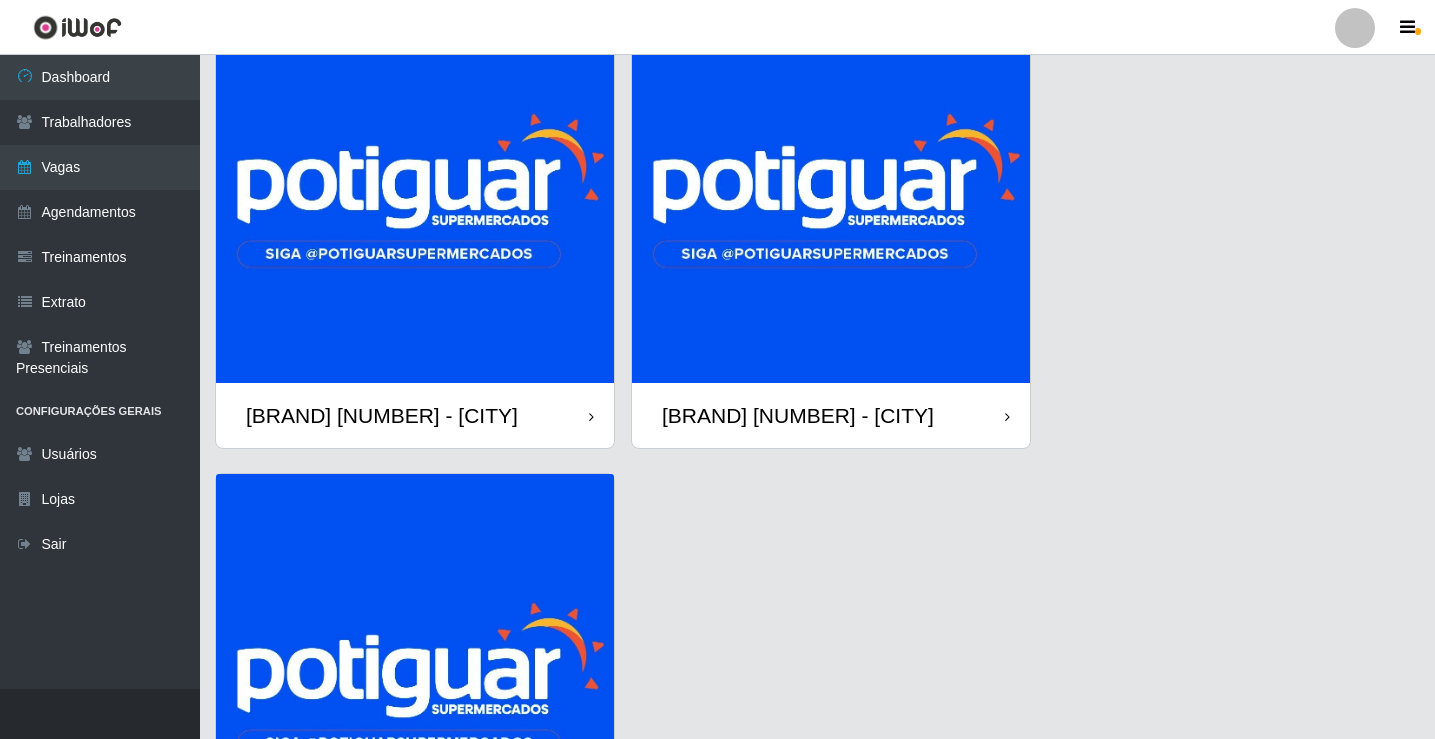 scroll, scrollTop: 400, scrollLeft: 0, axis: vertical 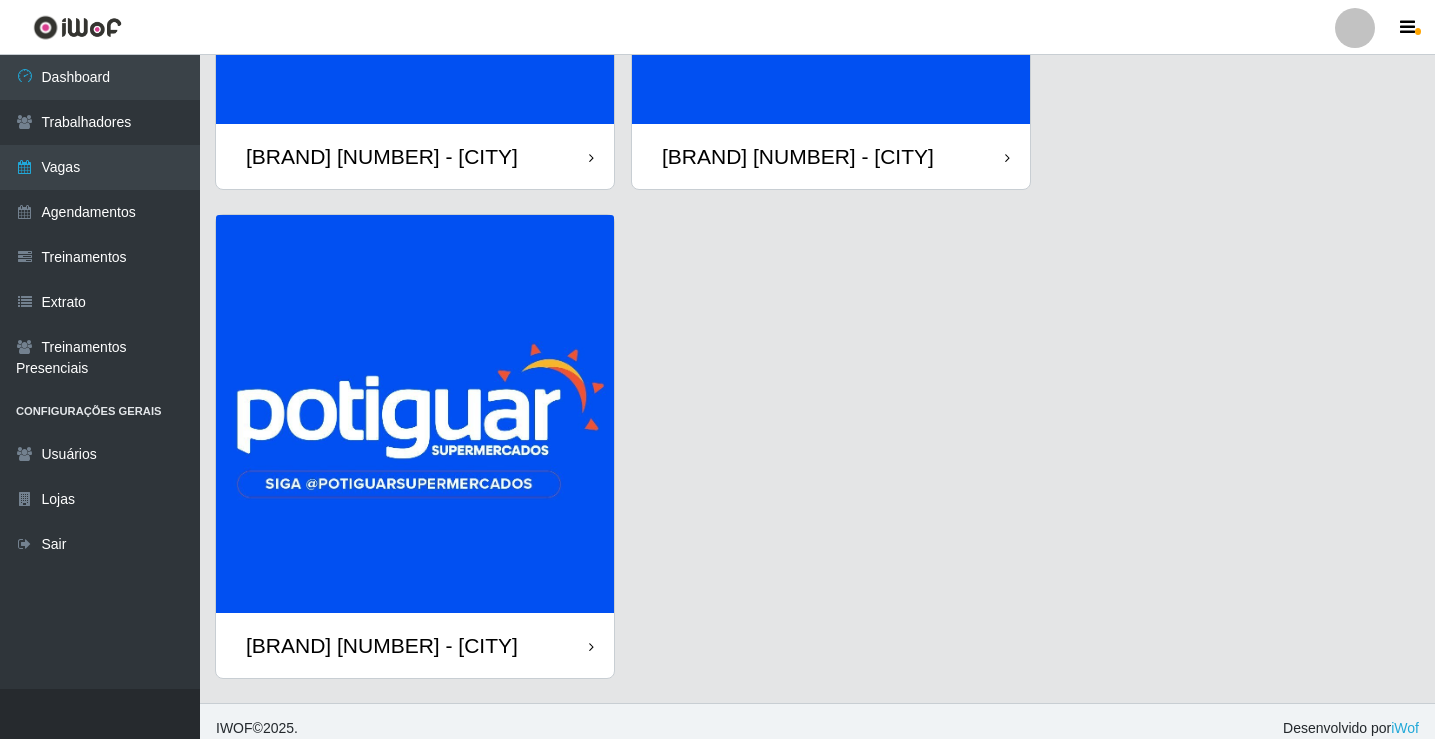 click at bounding box center (415, 414) 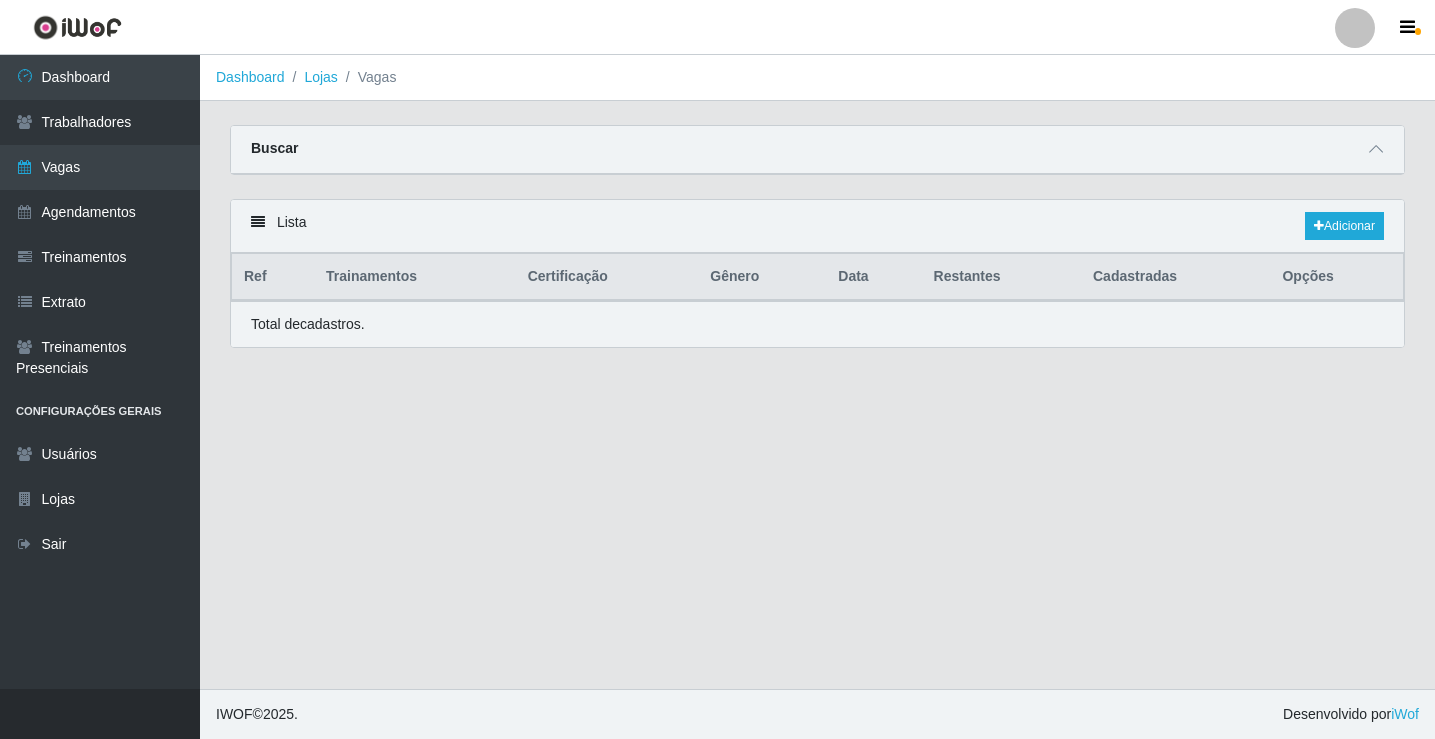 scroll, scrollTop: 0, scrollLeft: 0, axis: both 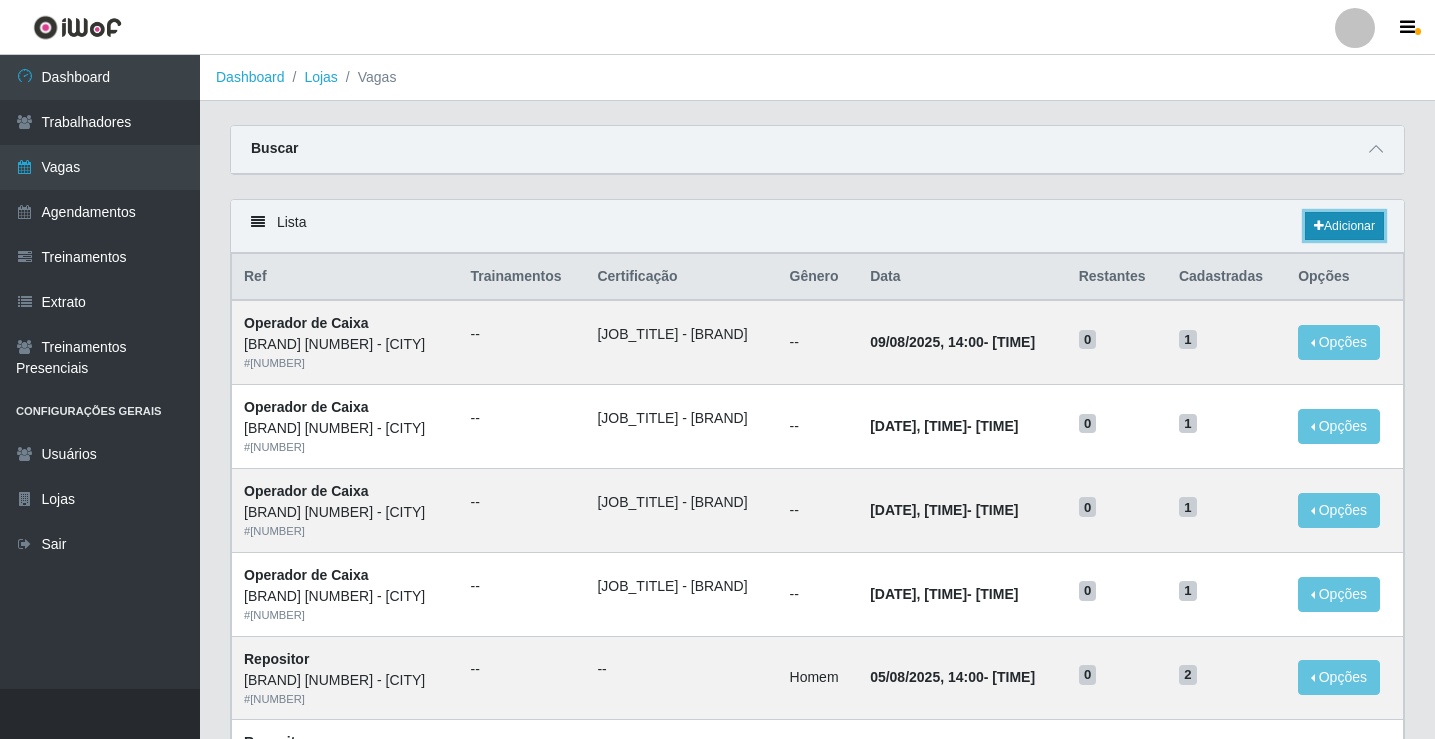 click on "Adicionar" at bounding box center (1344, 226) 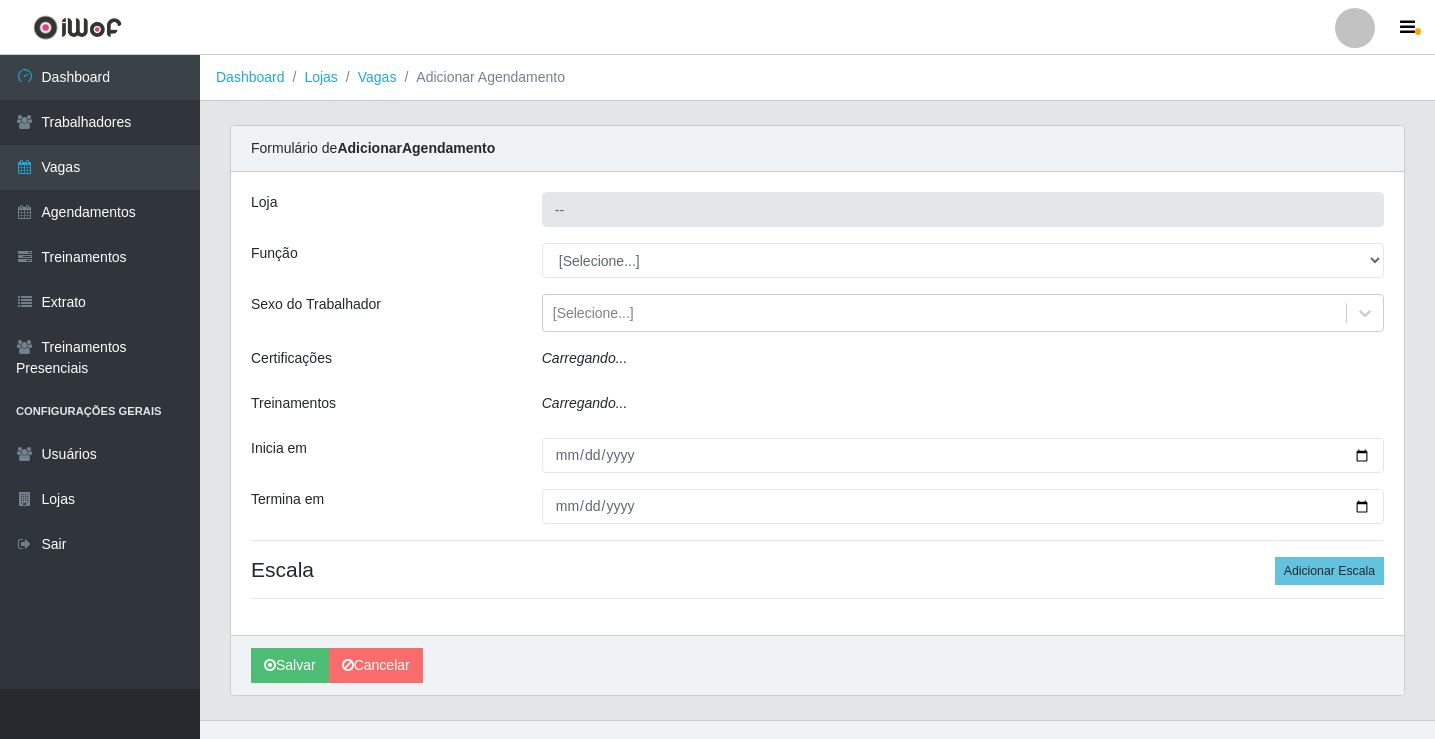 type on "[BRAND] [NUMBER] - [CITY]" 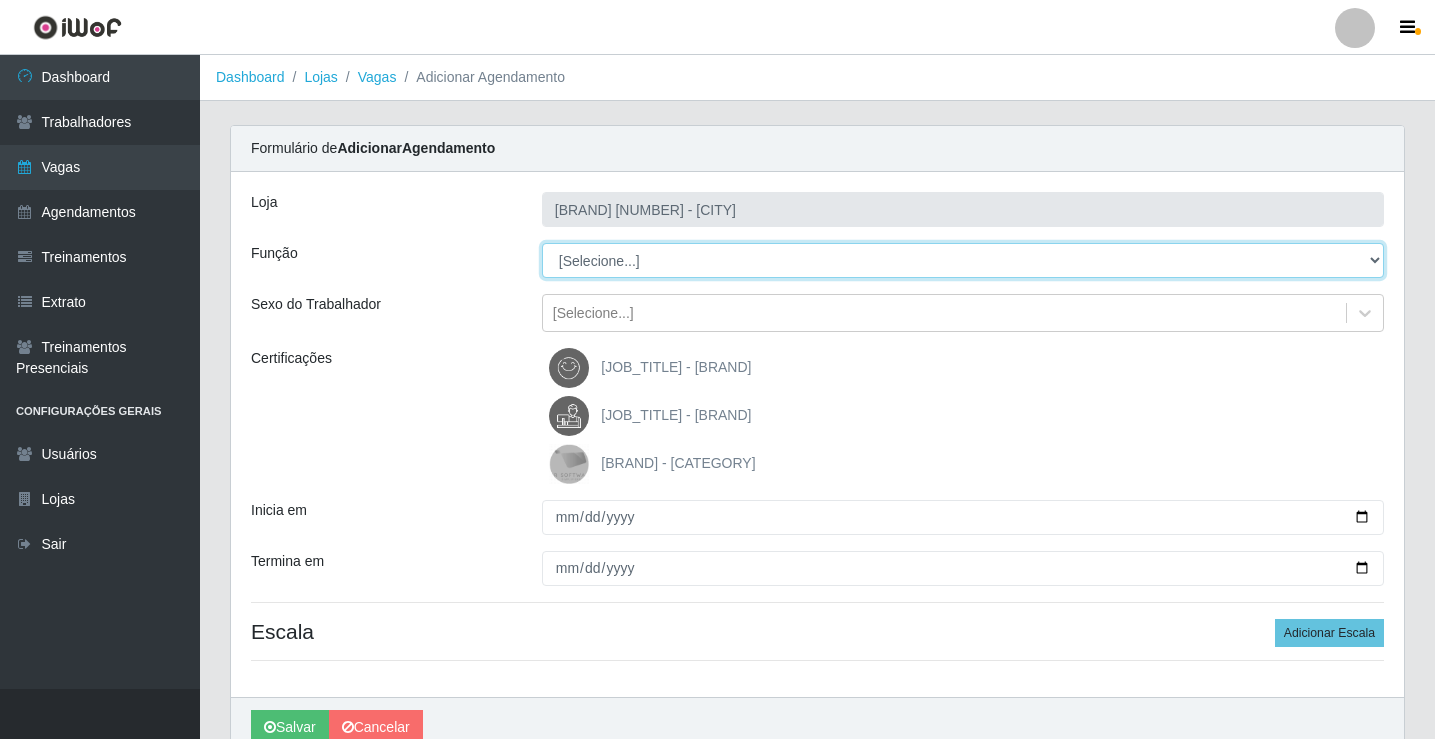 click on "[Selecione...] ASG Balconista Embalador Operador de Caixa Operador de Caixa + Operador de Loja Repositor" at bounding box center [963, 260] 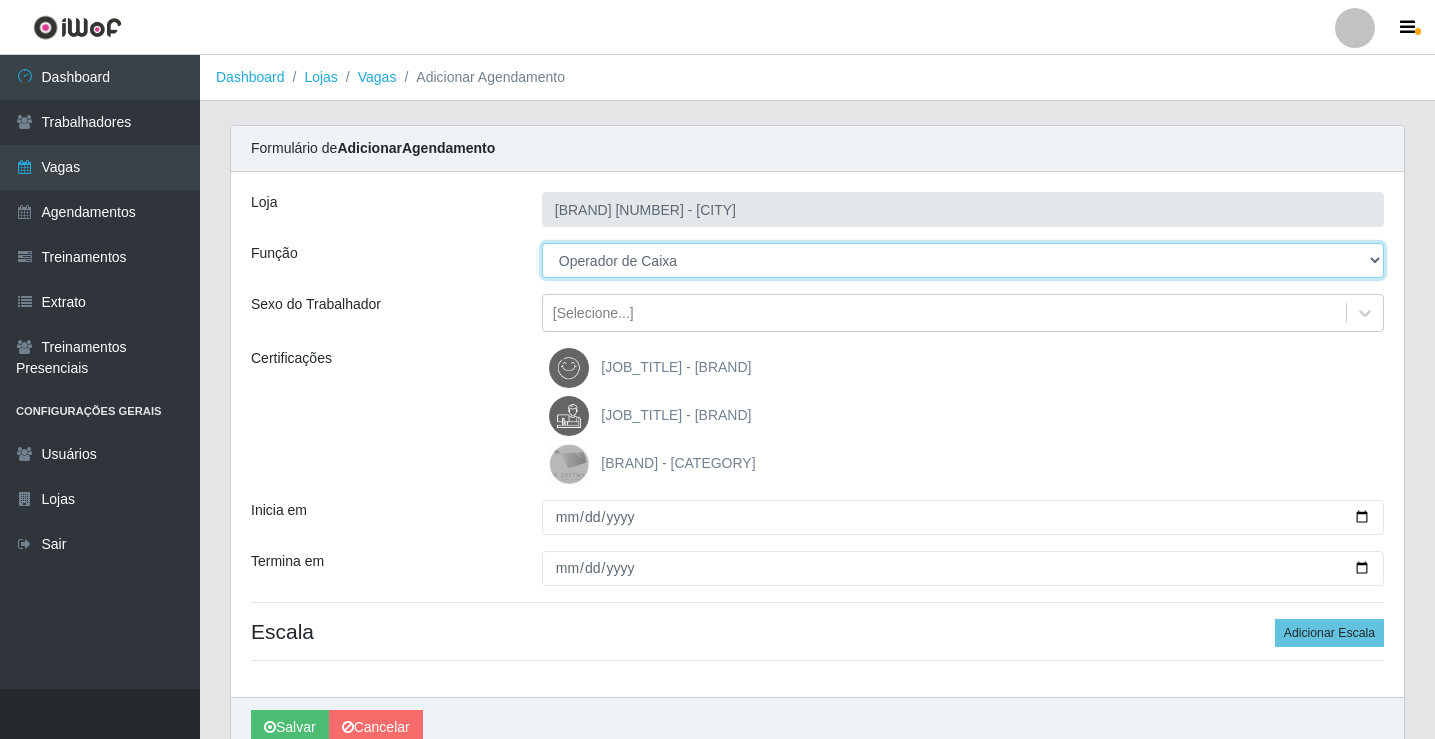 click on "[Selecione...] ASG Balconista Embalador Operador de Caixa Operador de Caixa + Operador de Loja Repositor" at bounding box center (963, 260) 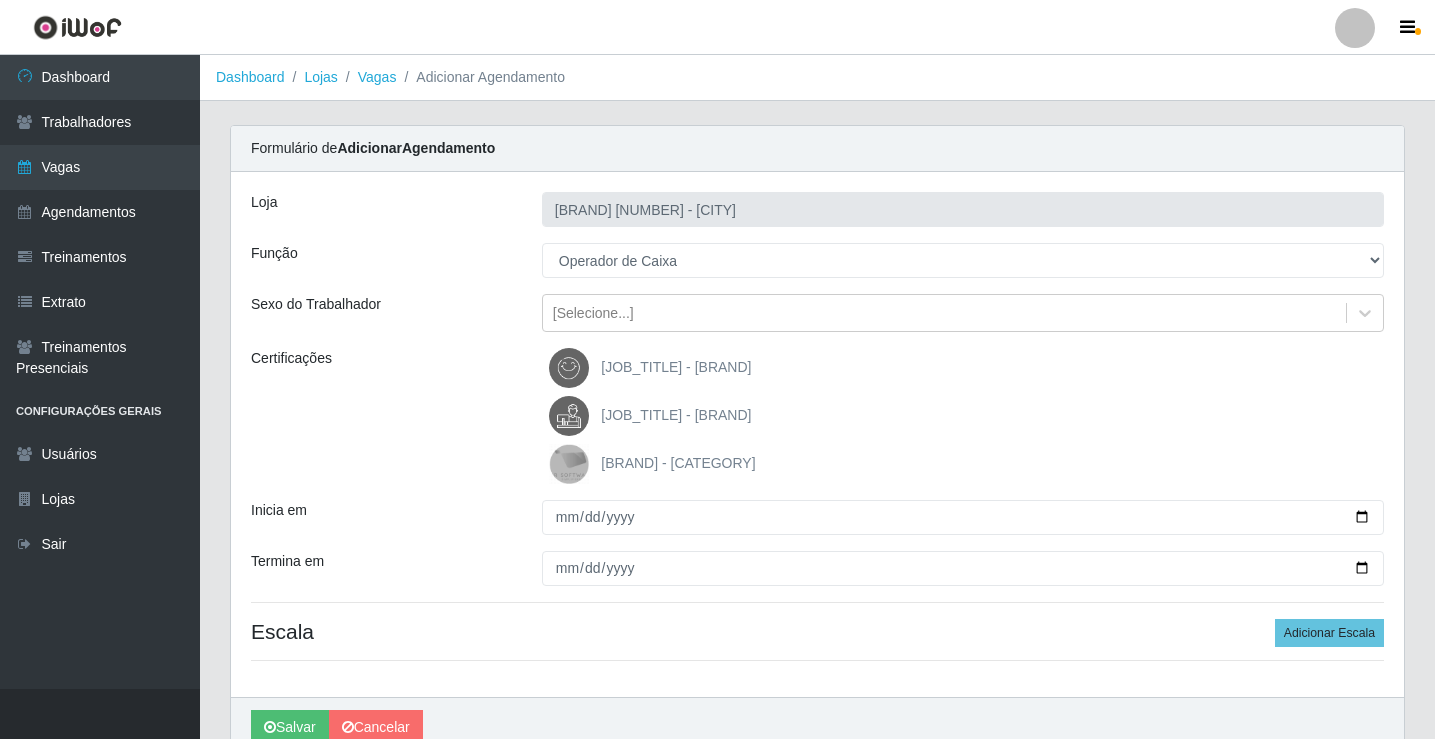 click on "[JOB_TITLE] - [BRAND]" at bounding box center [676, 415] 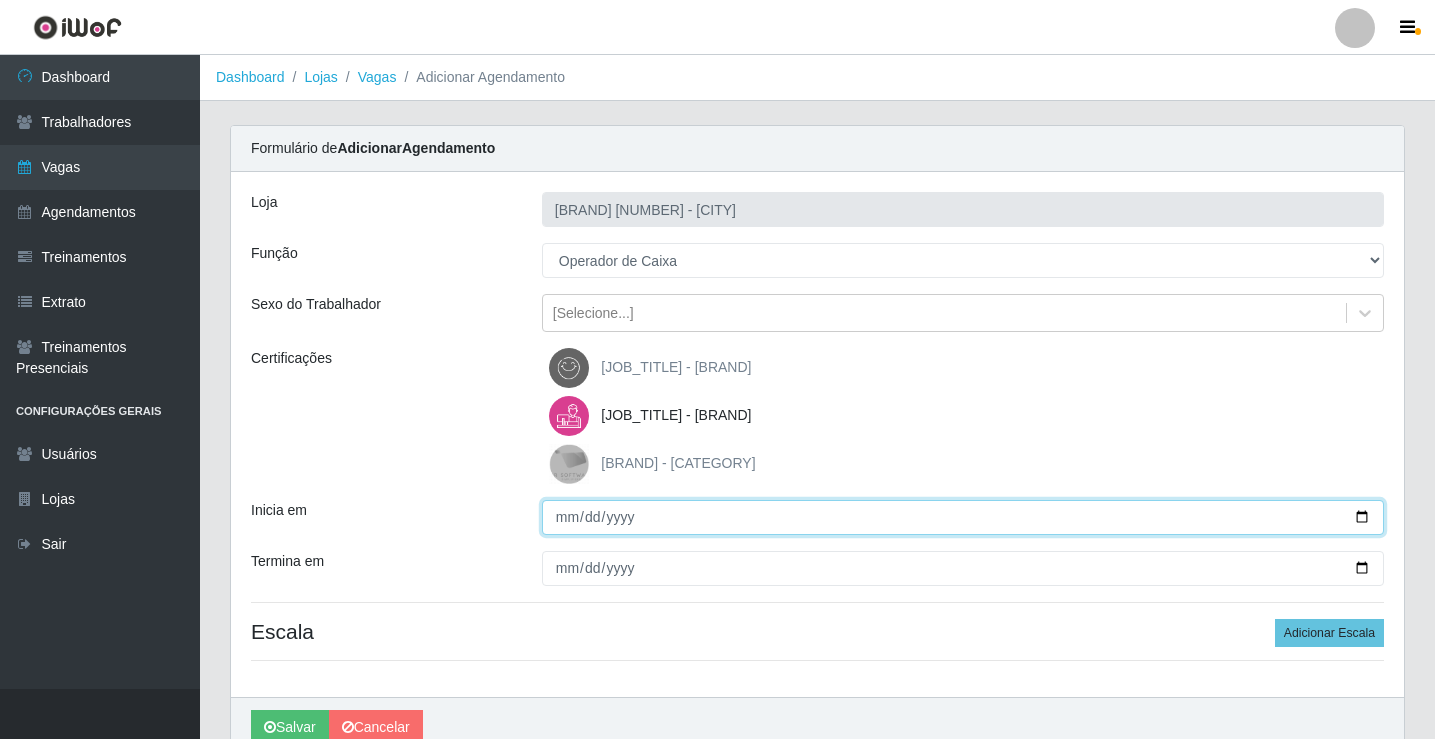 click on "Inicia em" at bounding box center (963, 517) 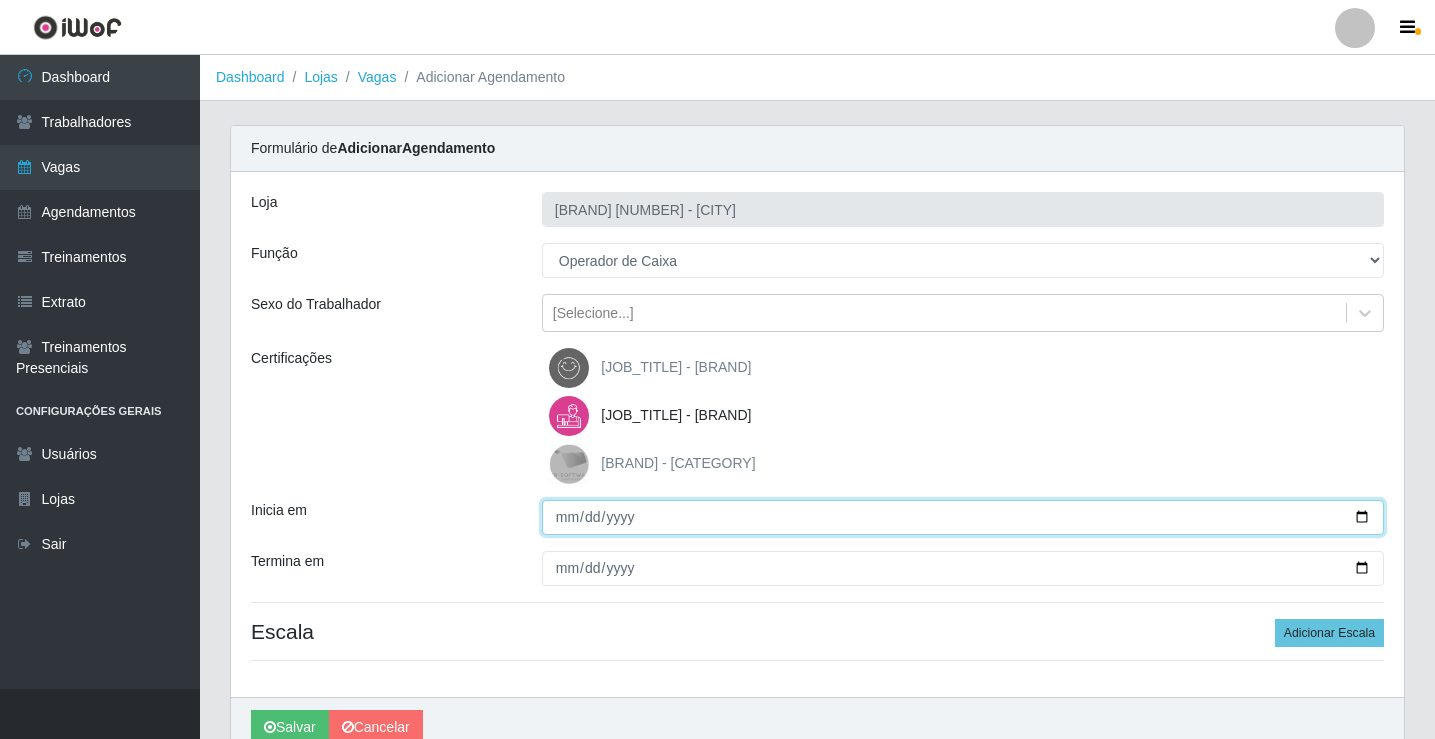 type on "[DATE_FORMAT]" 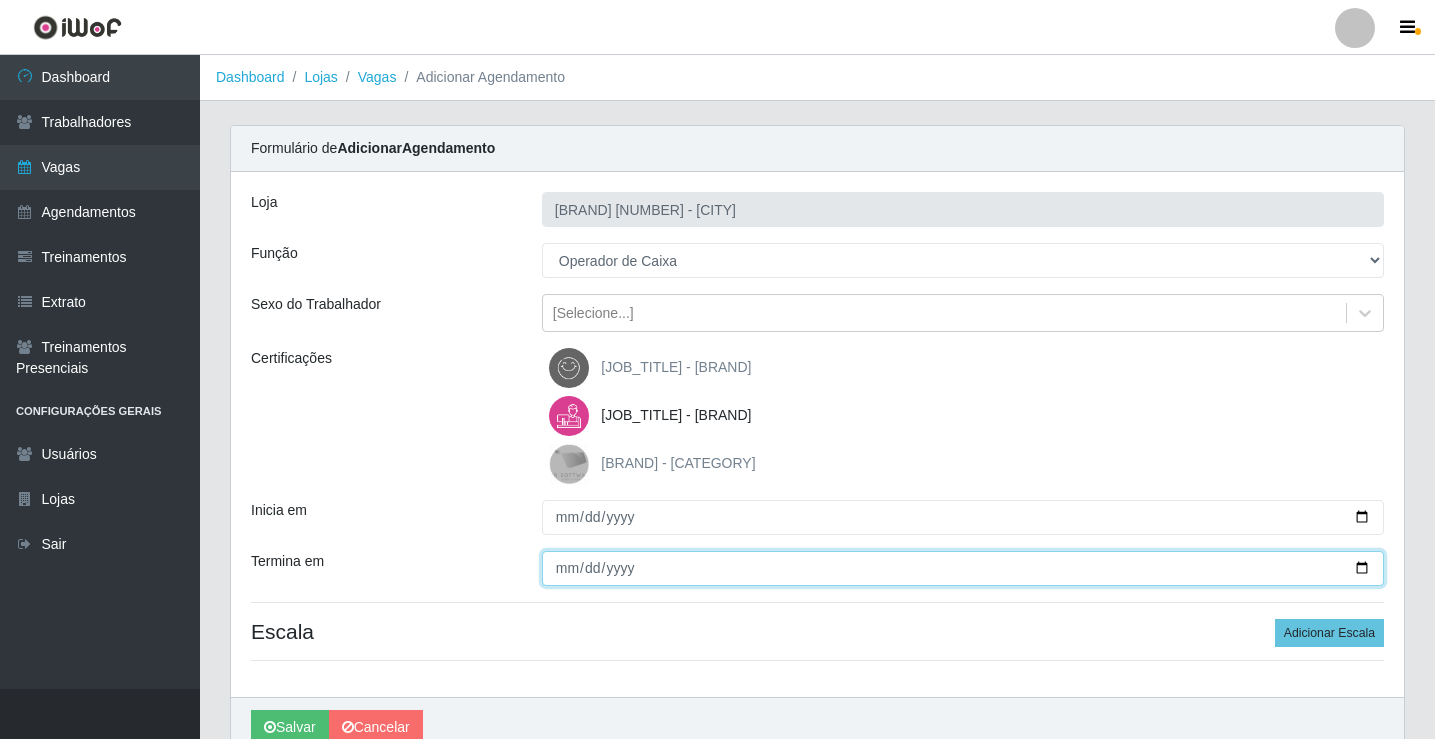 type on "[DATE_FORMAT]" 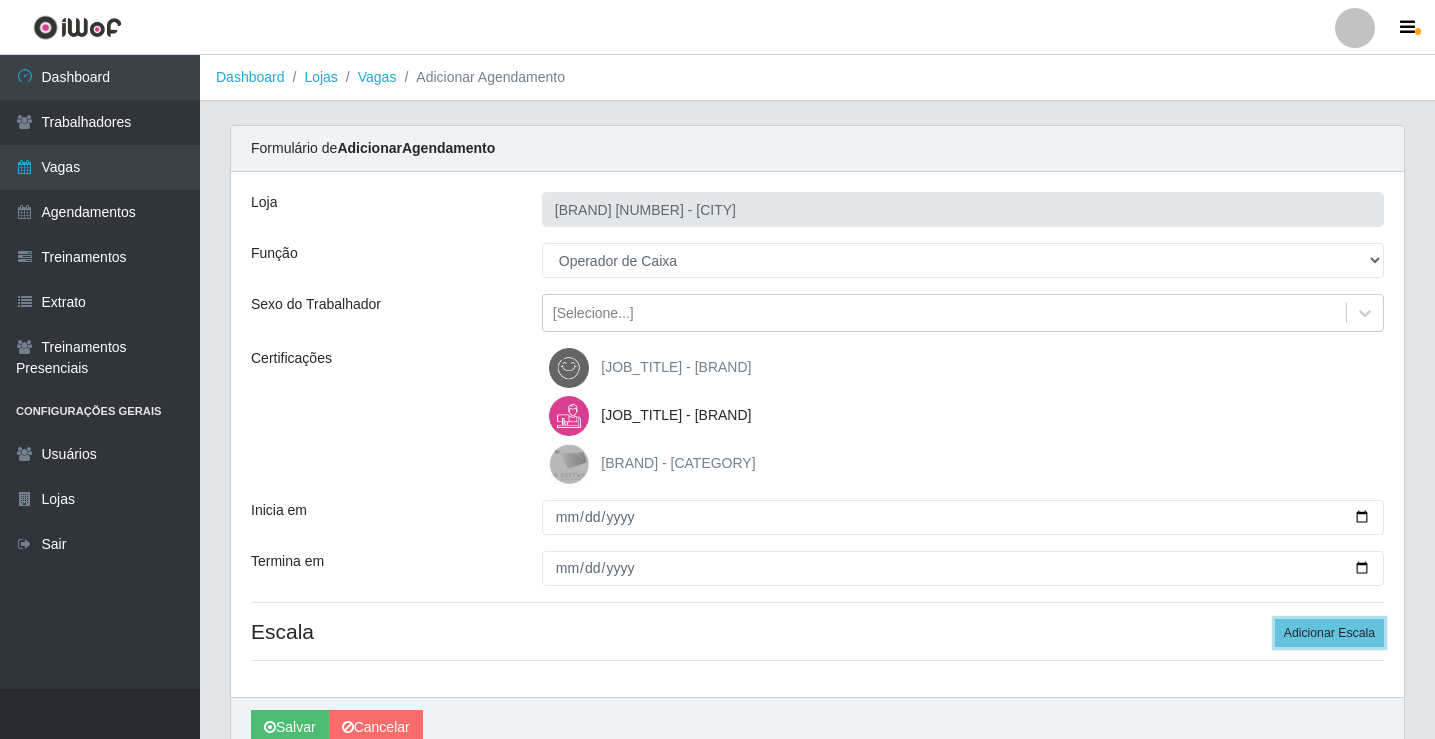 type 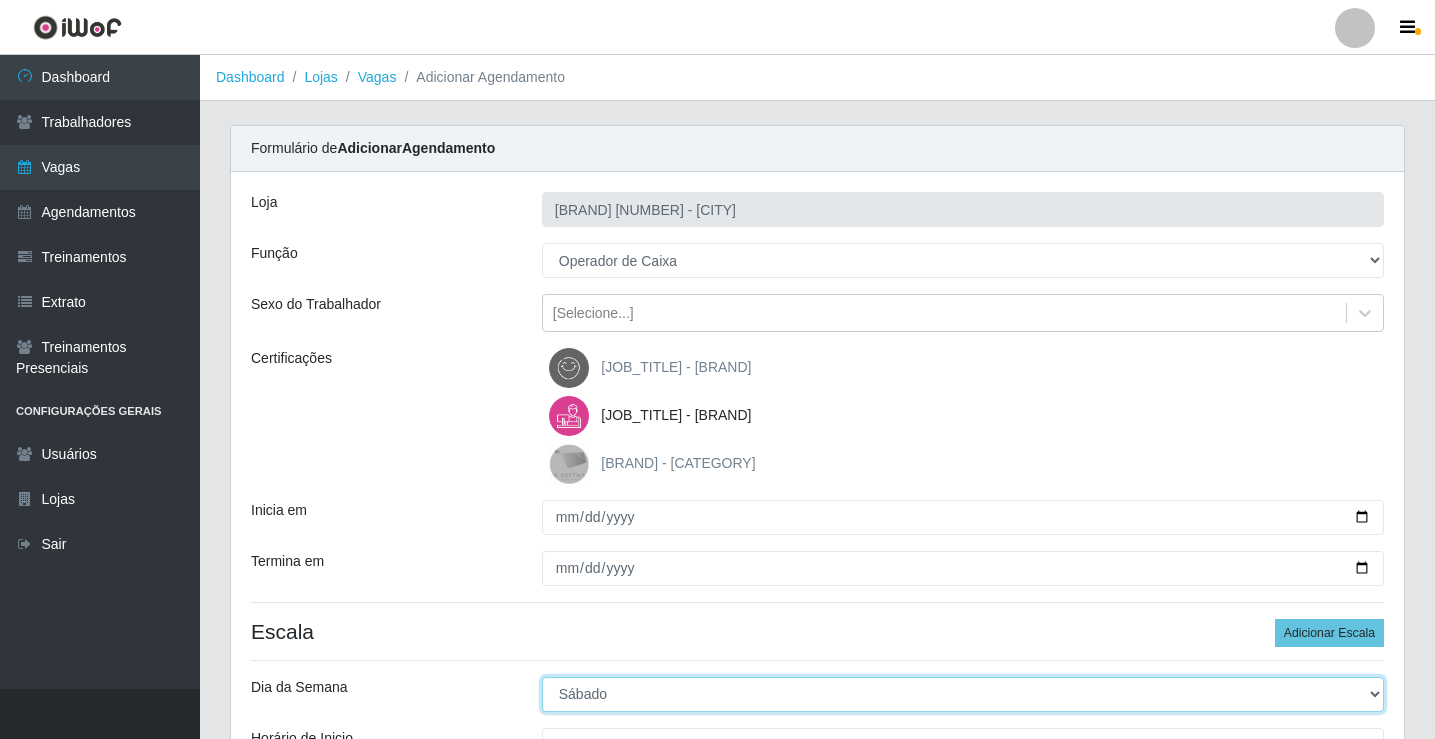 select on "0" 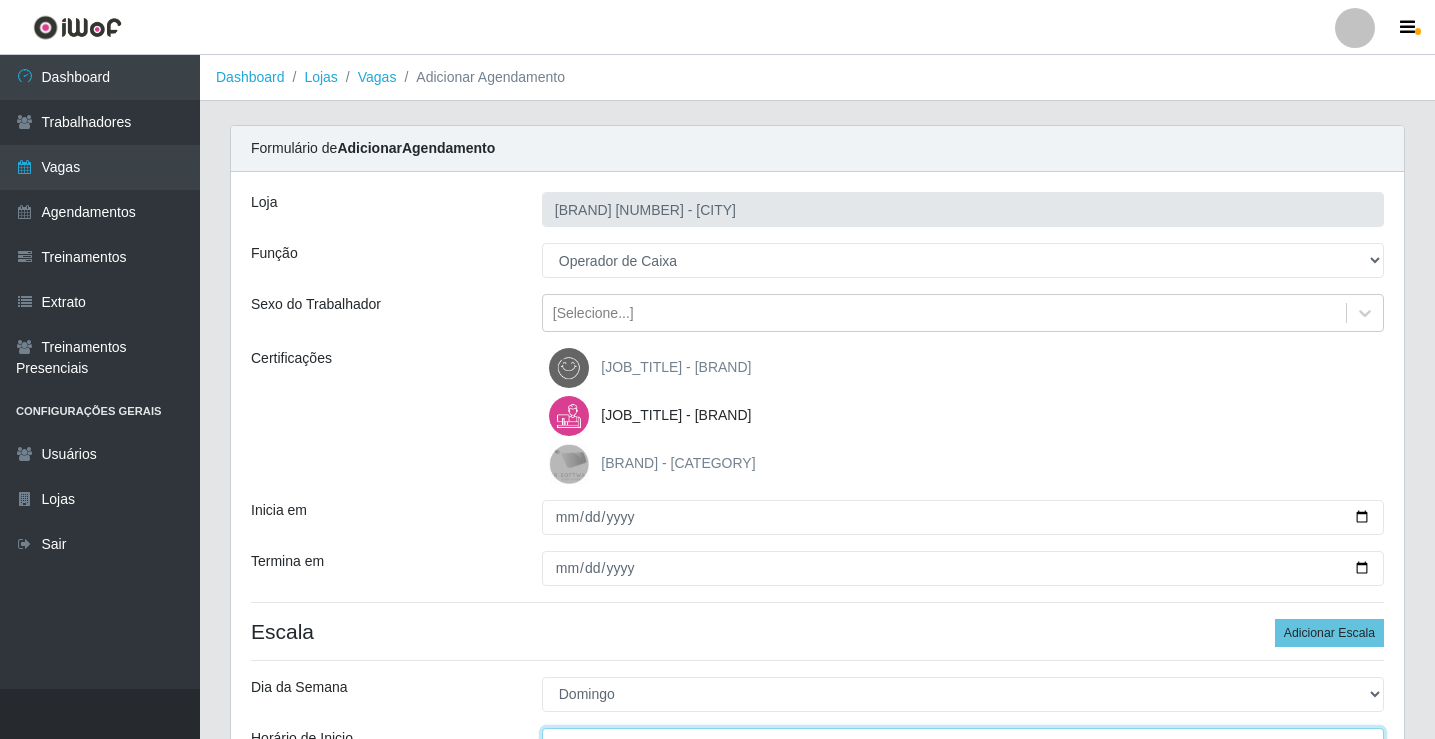 scroll, scrollTop: 24, scrollLeft: 0, axis: vertical 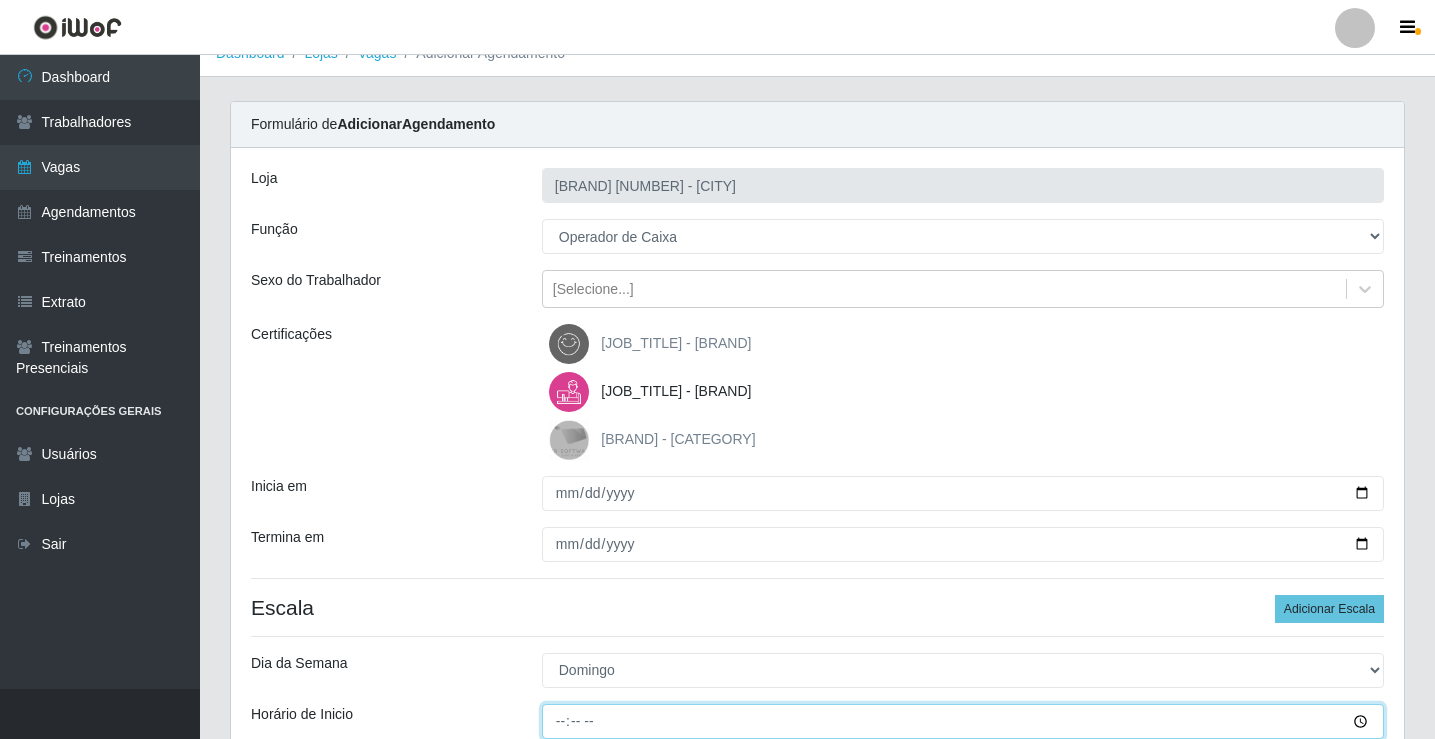 type on "07:00" 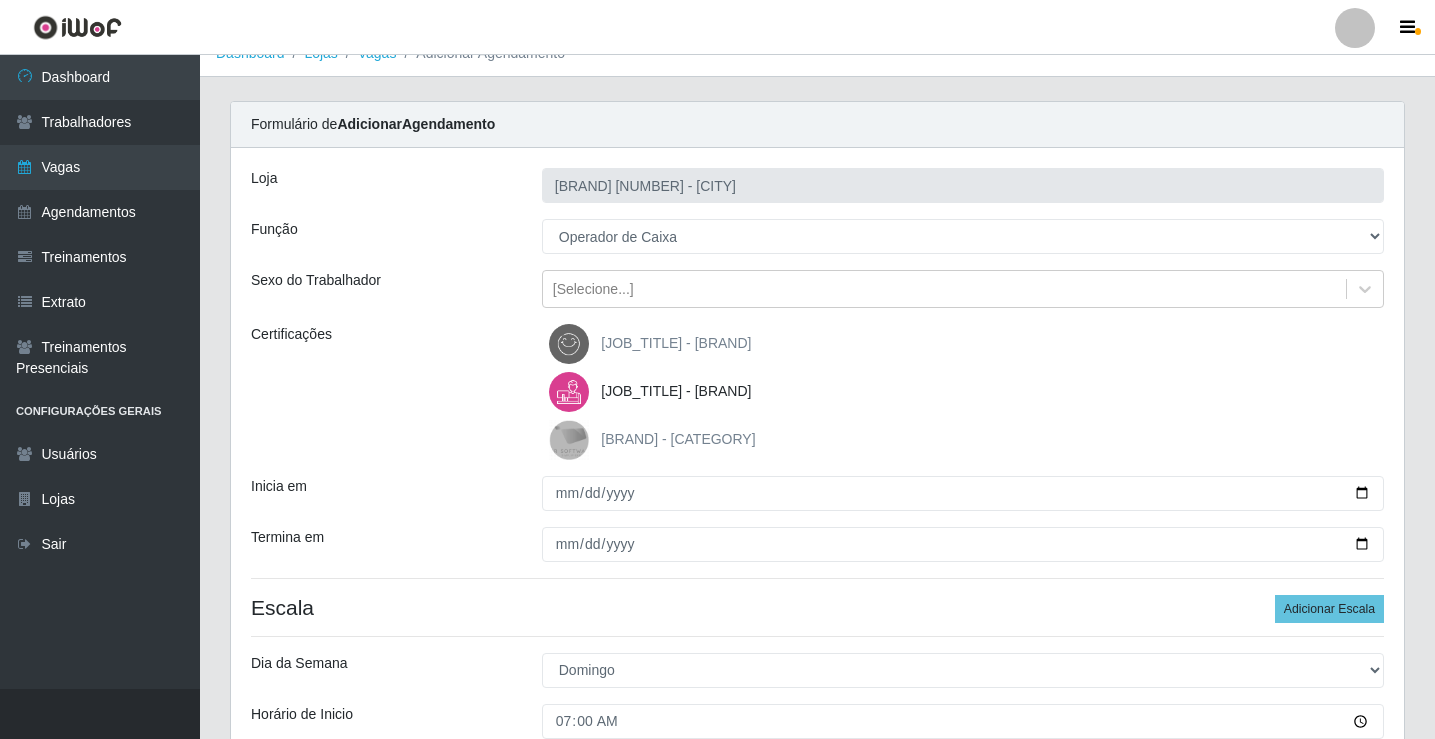 scroll, scrollTop: 314, scrollLeft: 0, axis: vertical 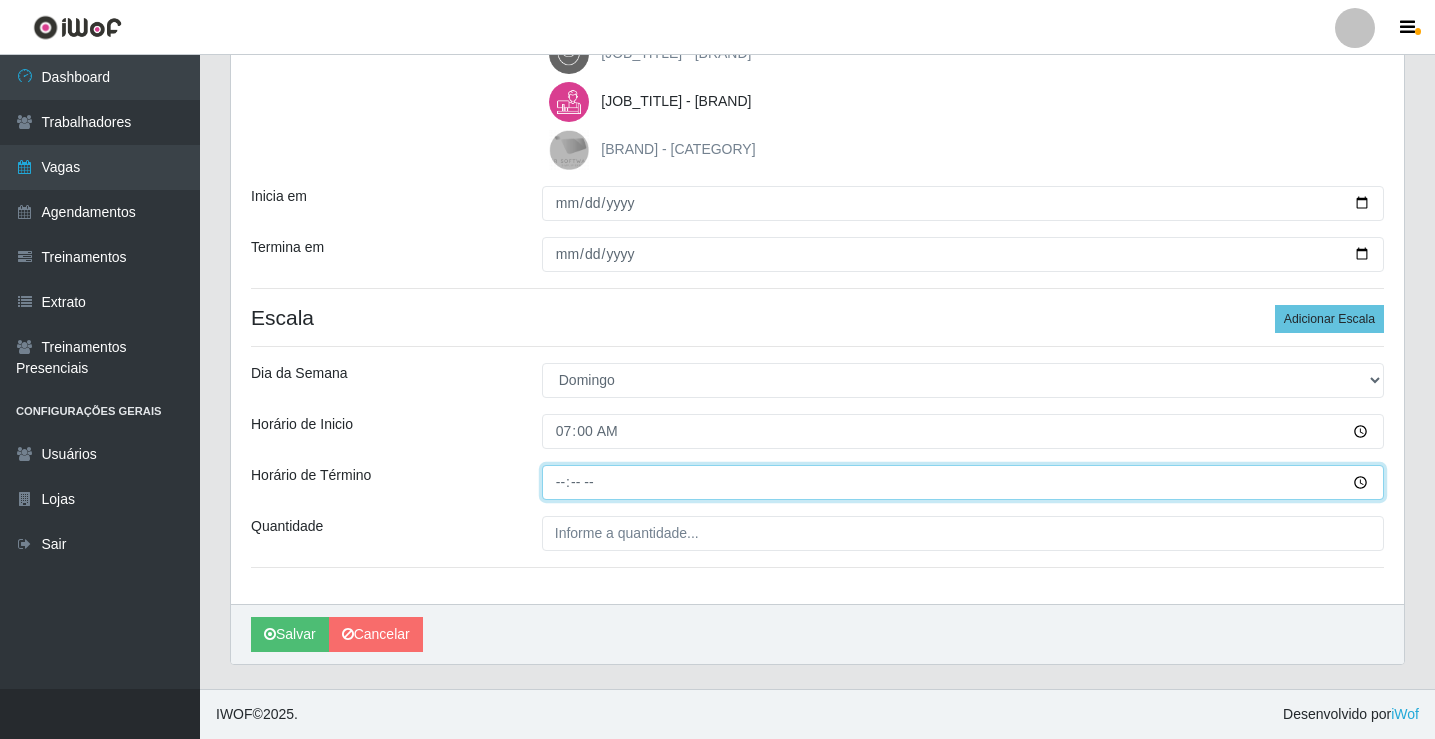 type on "[TIME]" 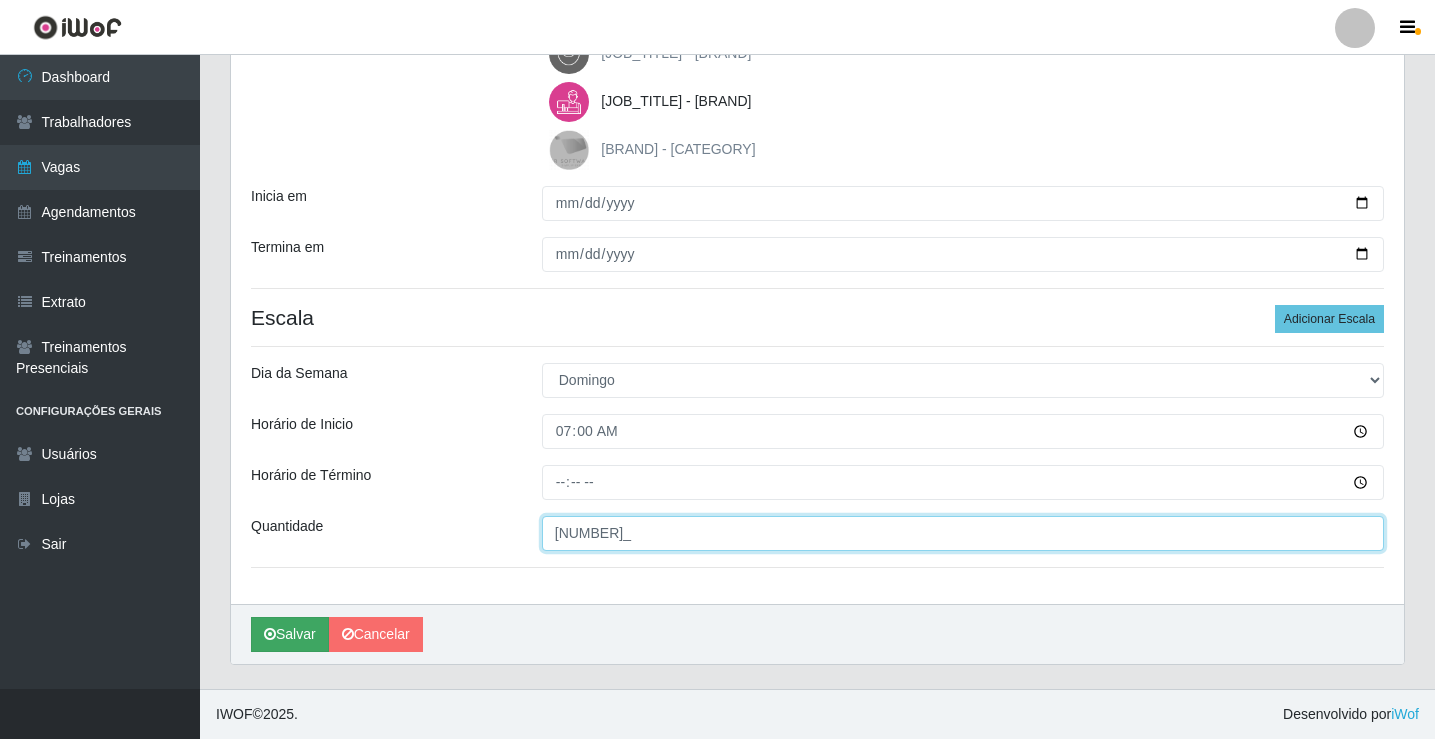 type on "[NUMBER]_" 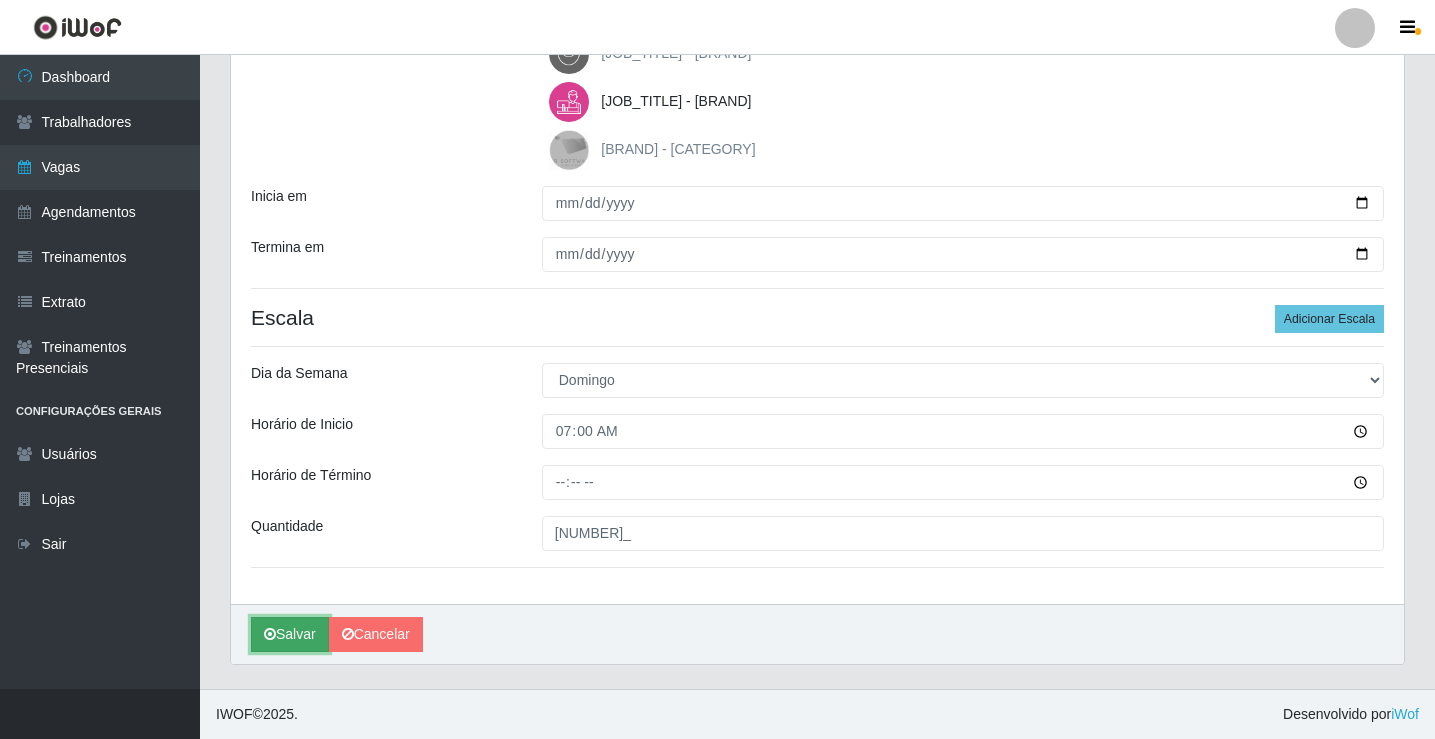 click on "Salvar" at bounding box center (290, 634) 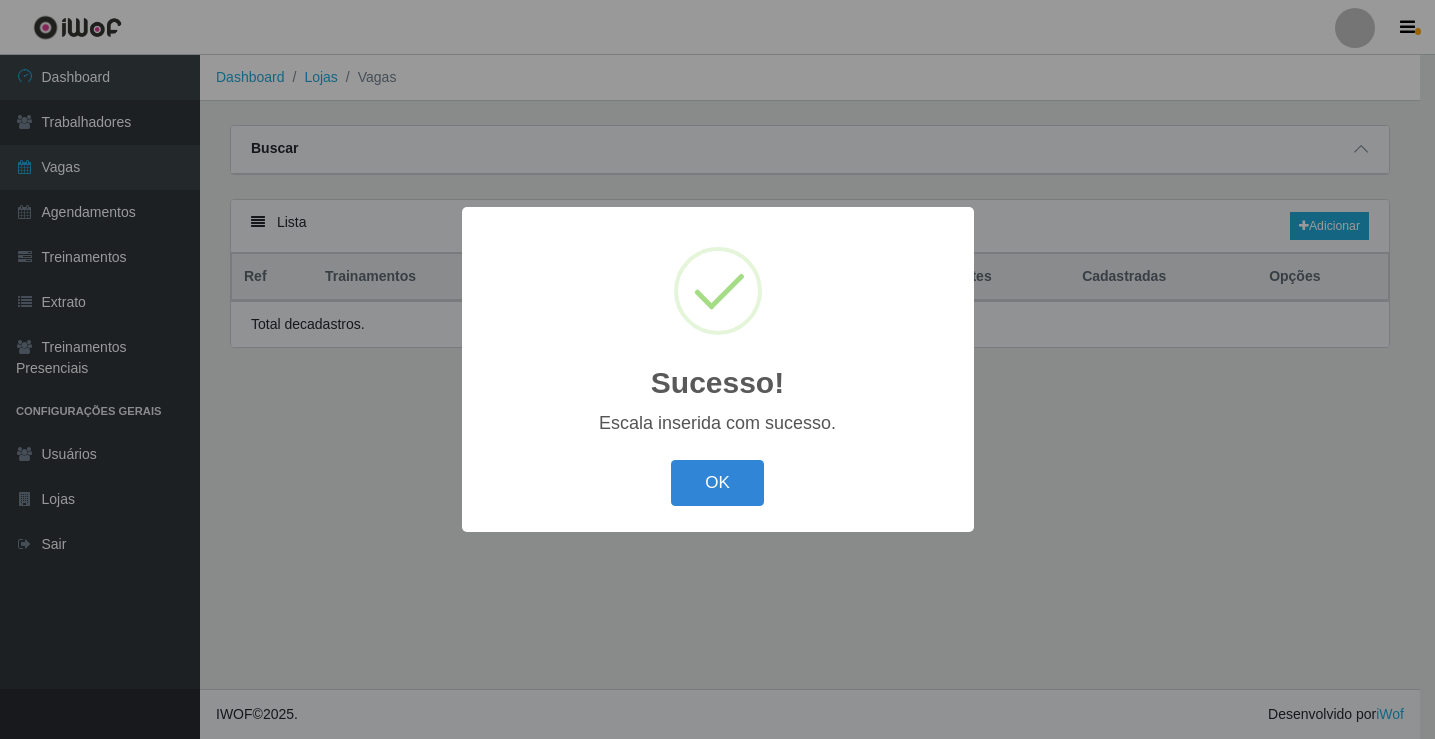 scroll, scrollTop: 0, scrollLeft: 0, axis: both 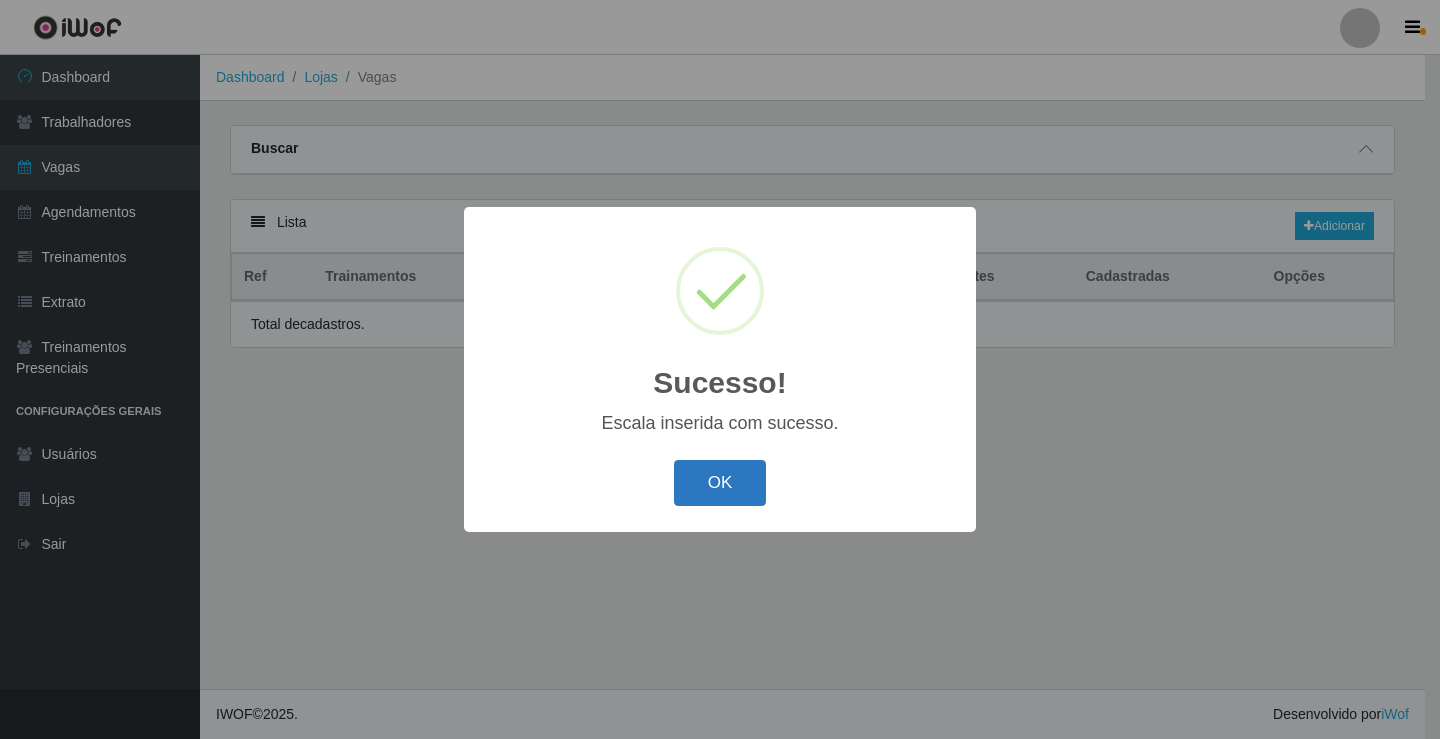 click on "OK" at bounding box center [720, 483] 